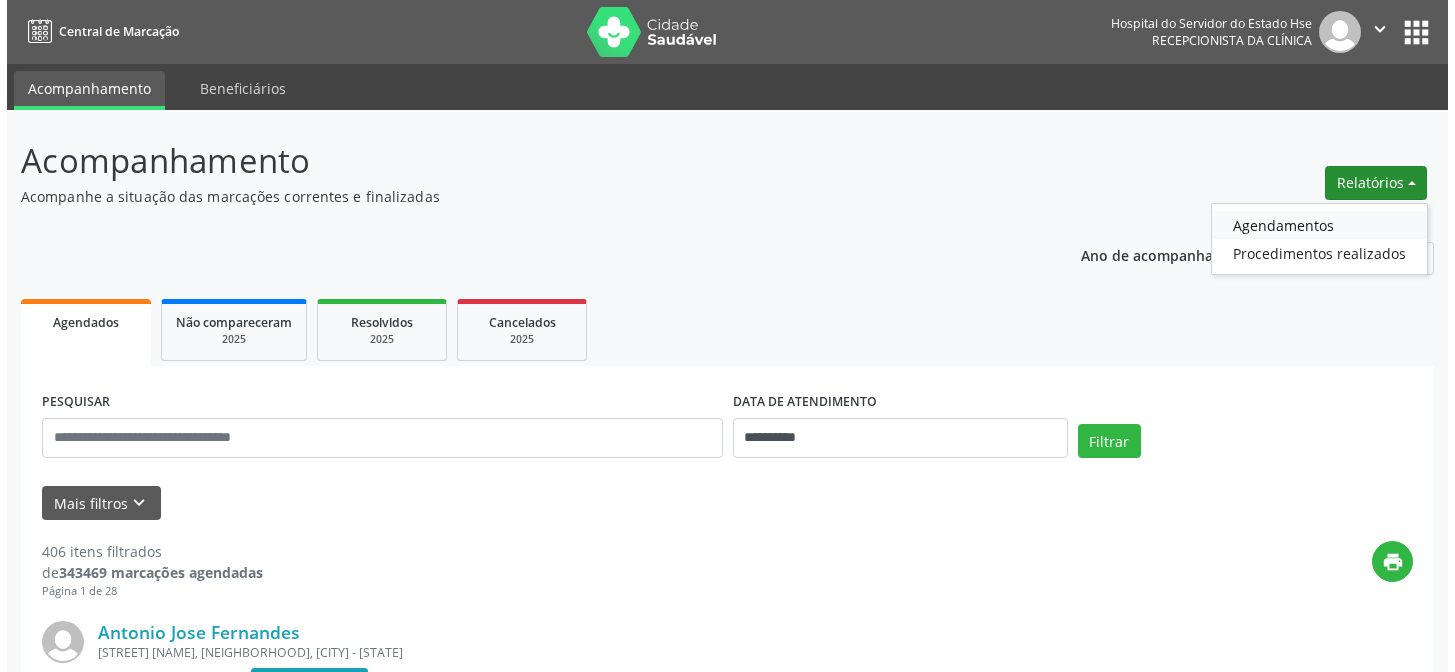 scroll, scrollTop: 0, scrollLeft: 0, axis: both 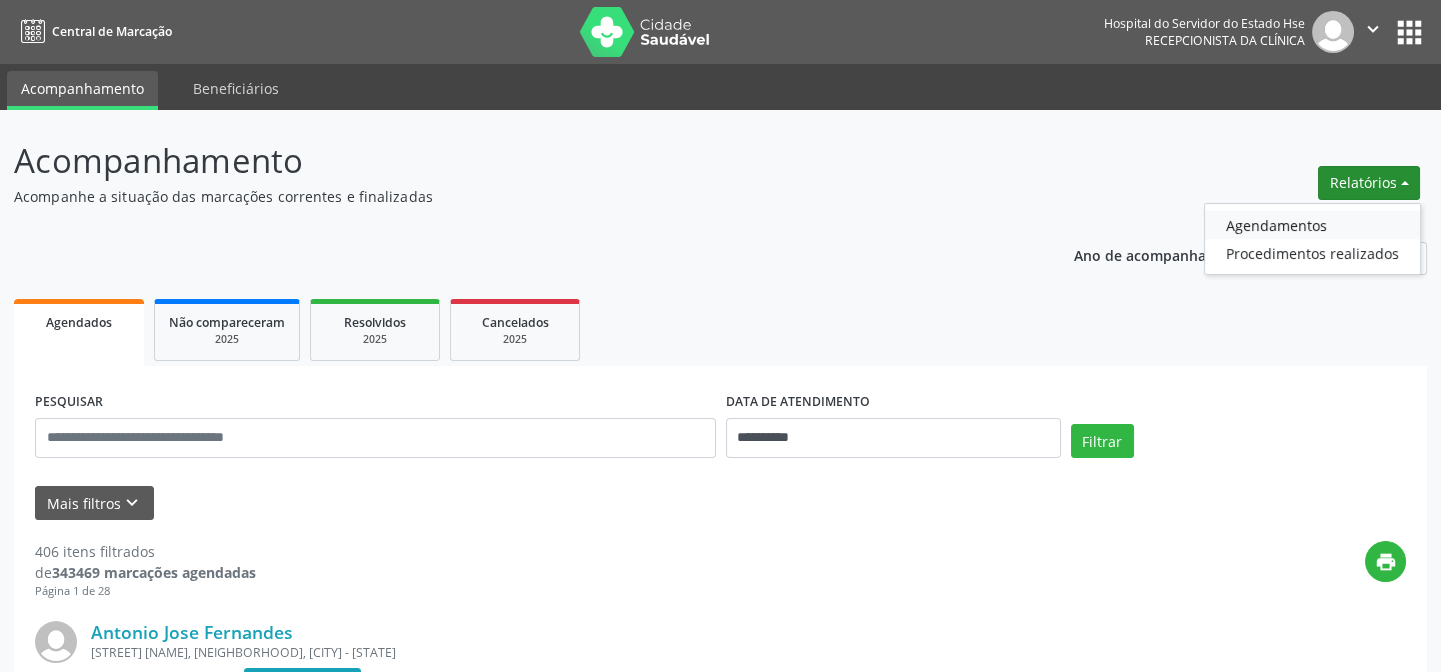 click on "Agendamentos" at bounding box center (1312, 225) 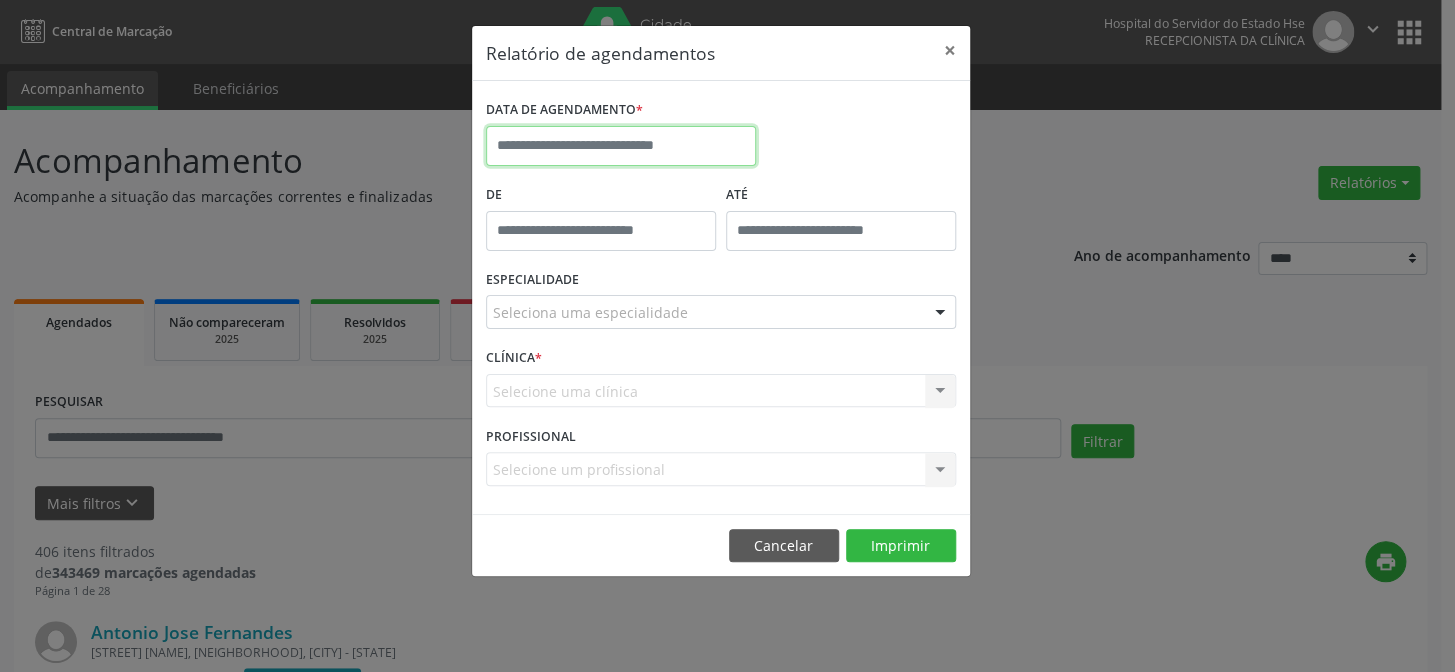 click at bounding box center [621, 146] 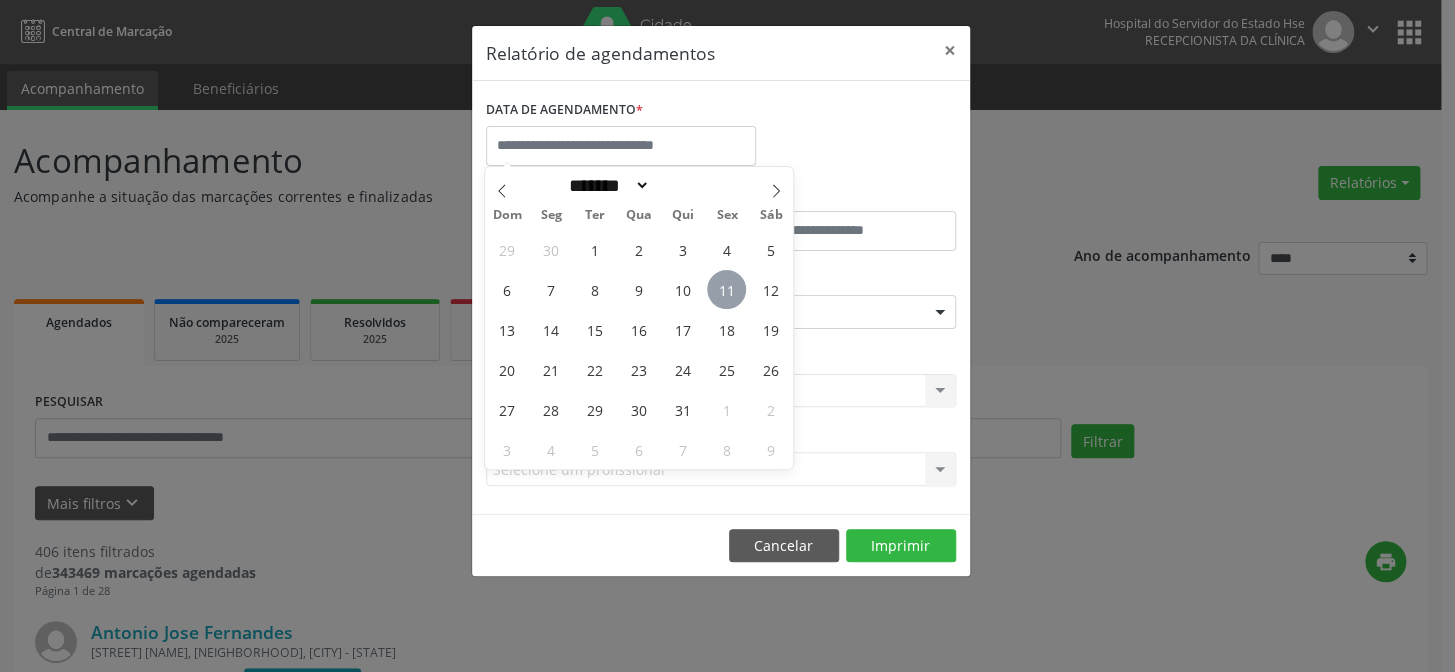 click on "11" at bounding box center [726, 289] 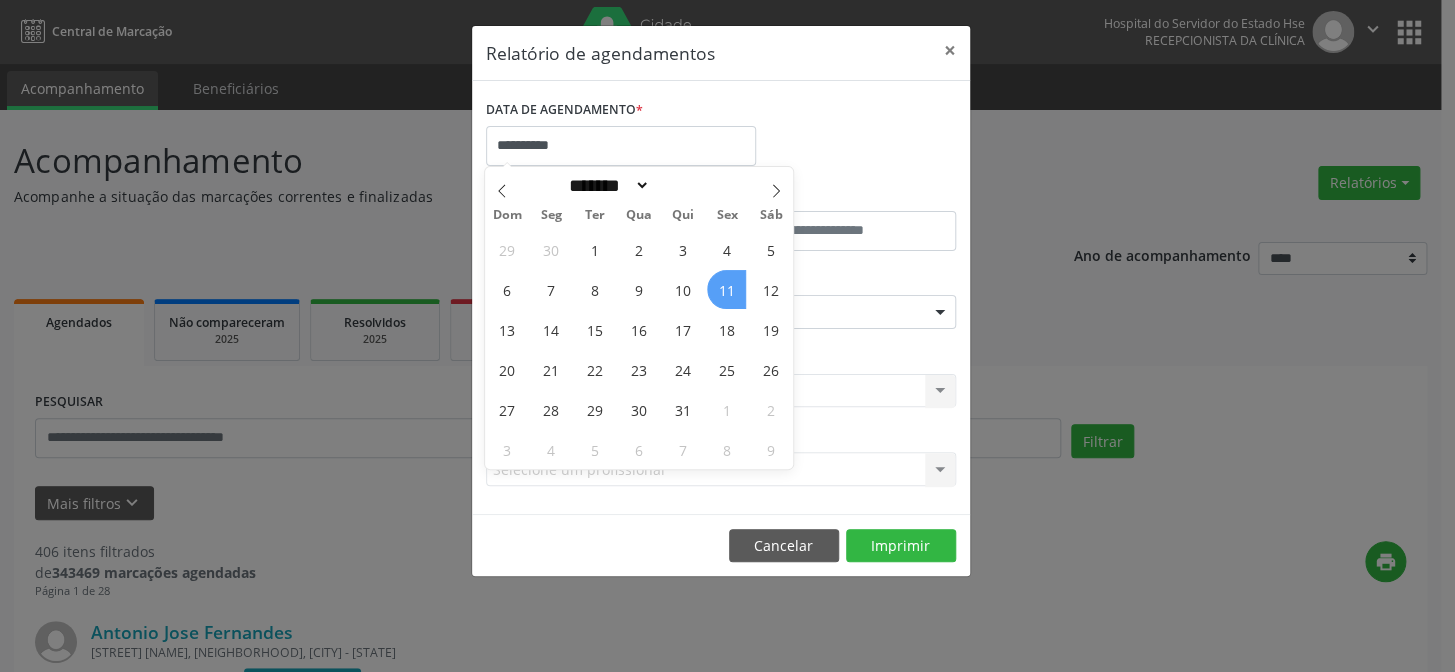 click on "11" at bounding box center [726, 289] 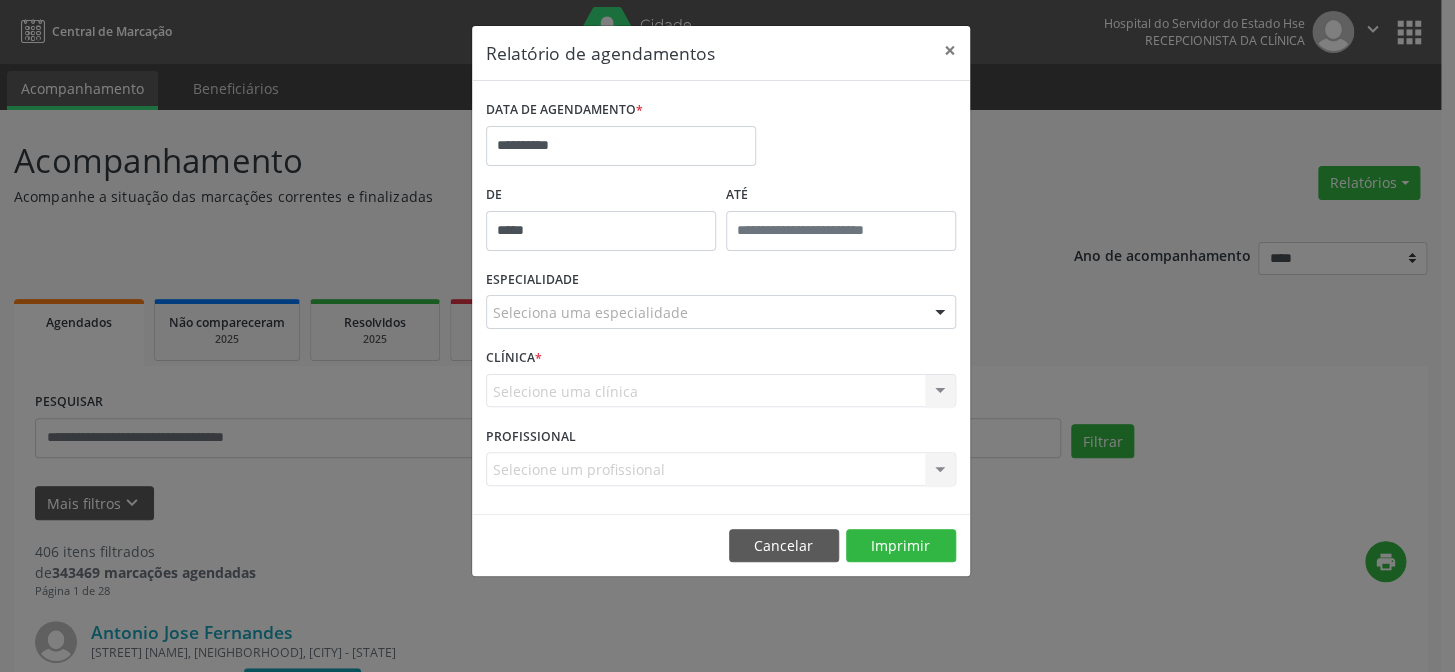 click on "*****" at bounding box center (601, 231) 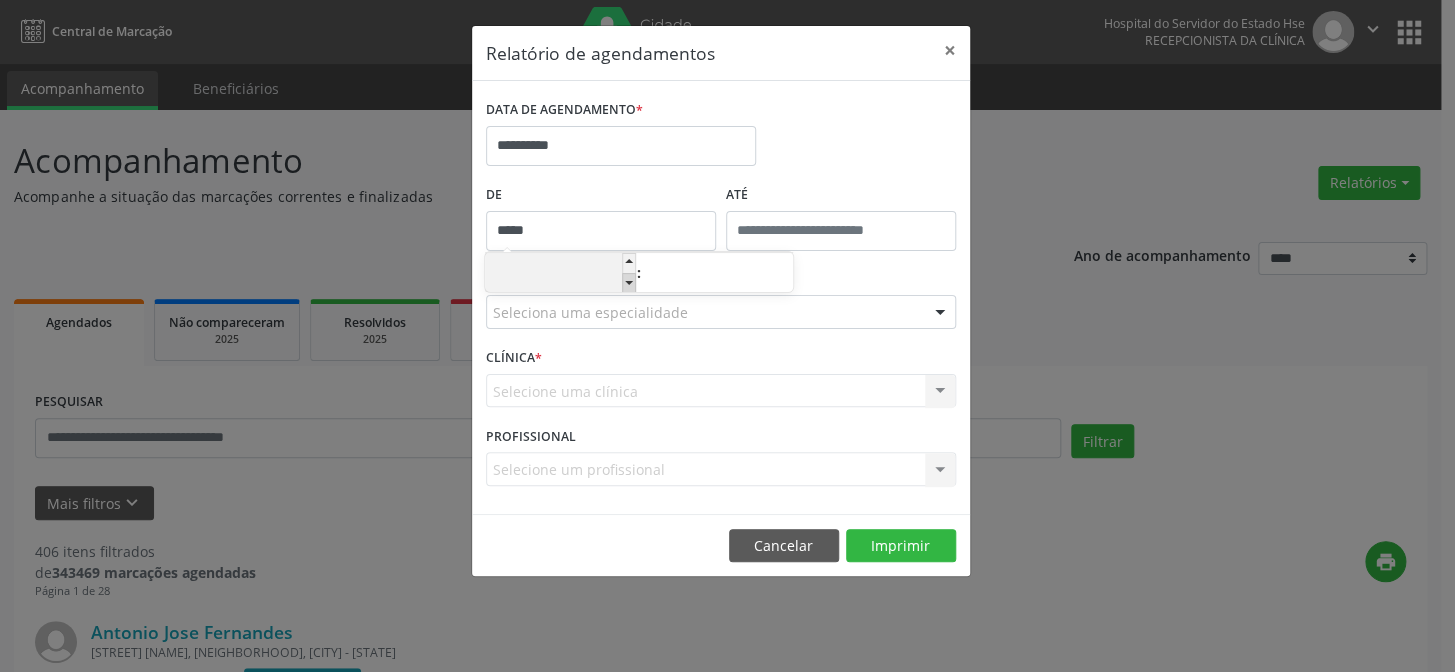 click at bounding box center [629, 283] 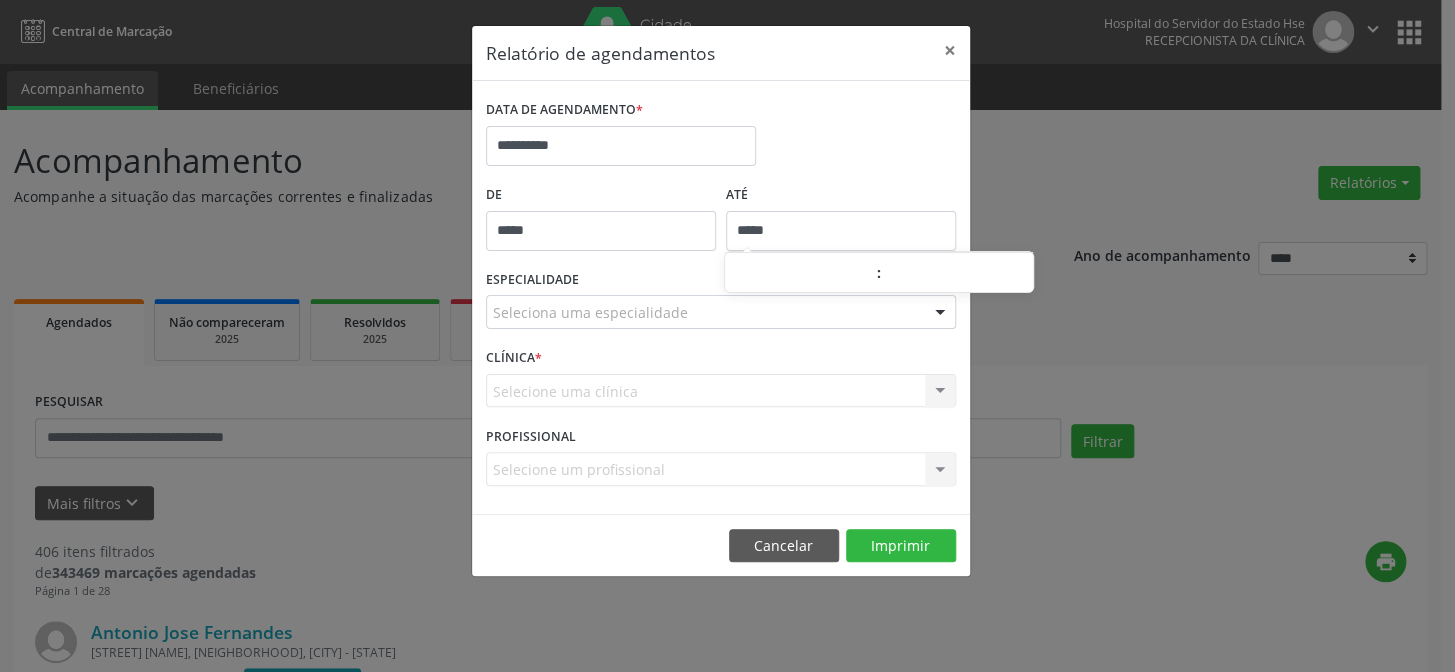 click on "*****" at bounding box center [841, 231] 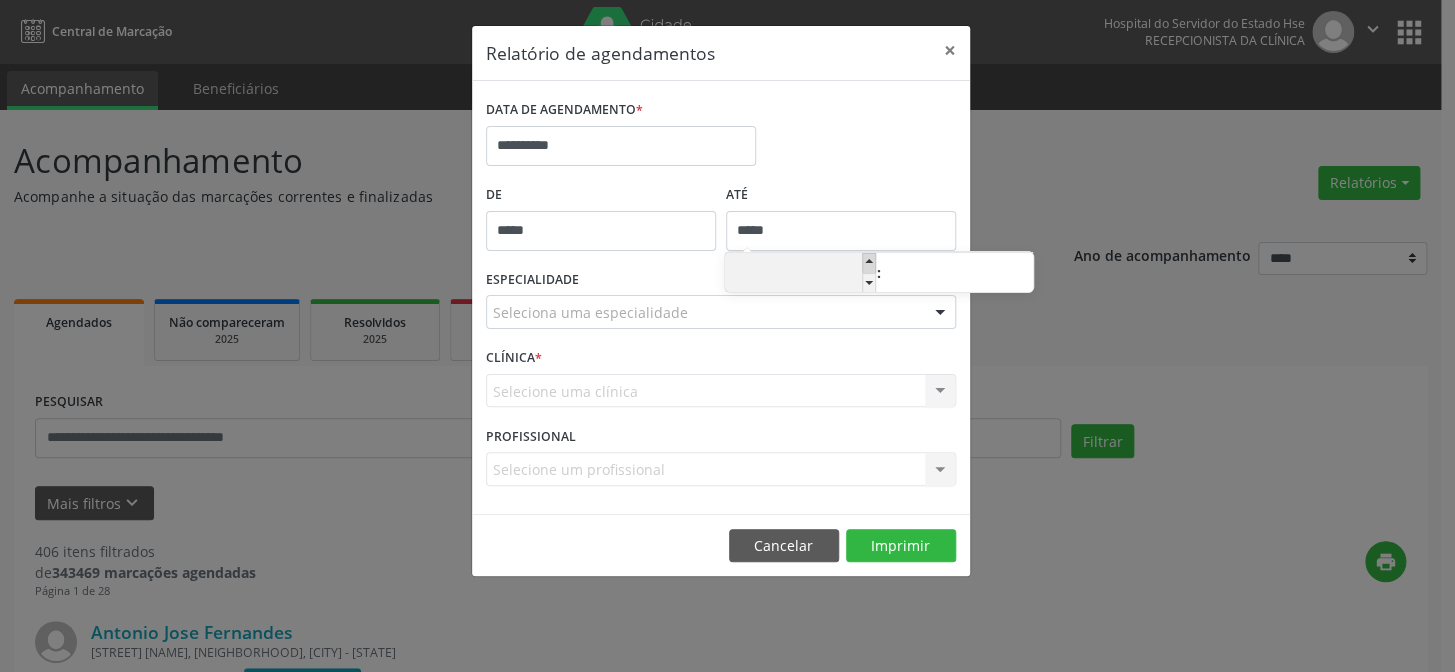 click at bounding box center (869, 263) 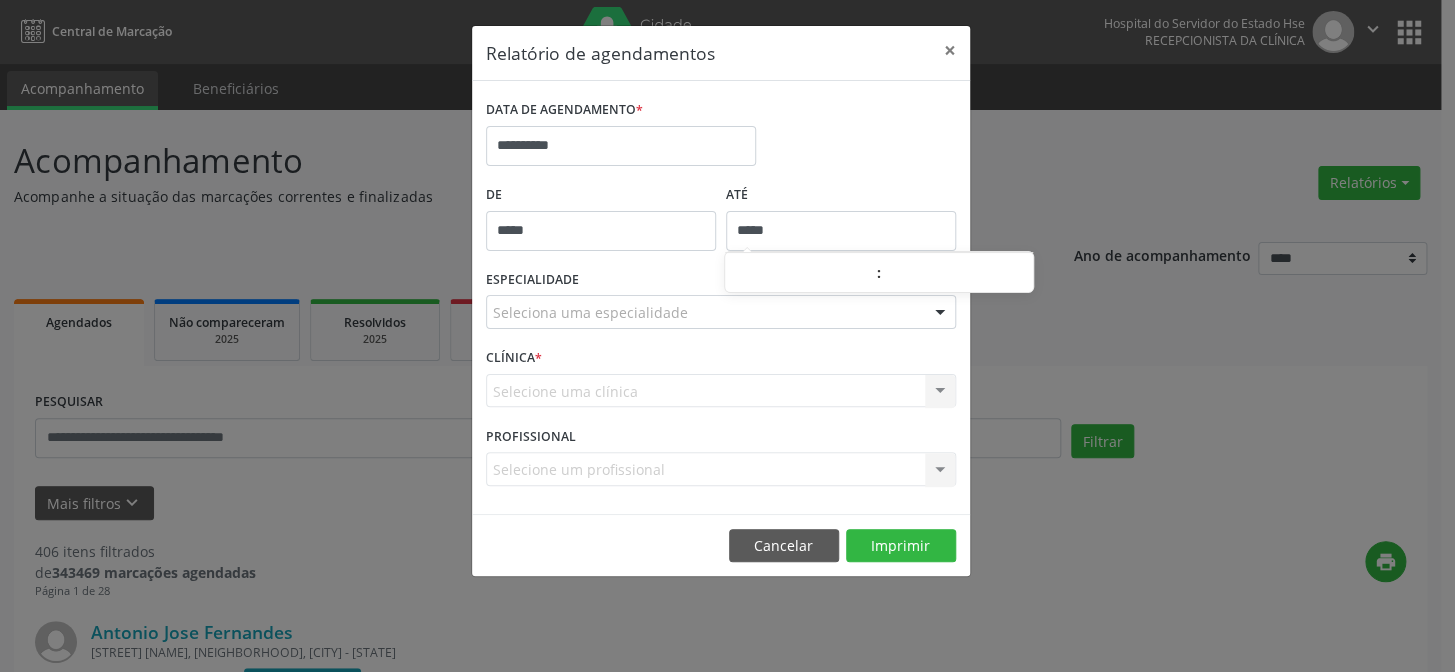 click at bounding box center [940, 313] 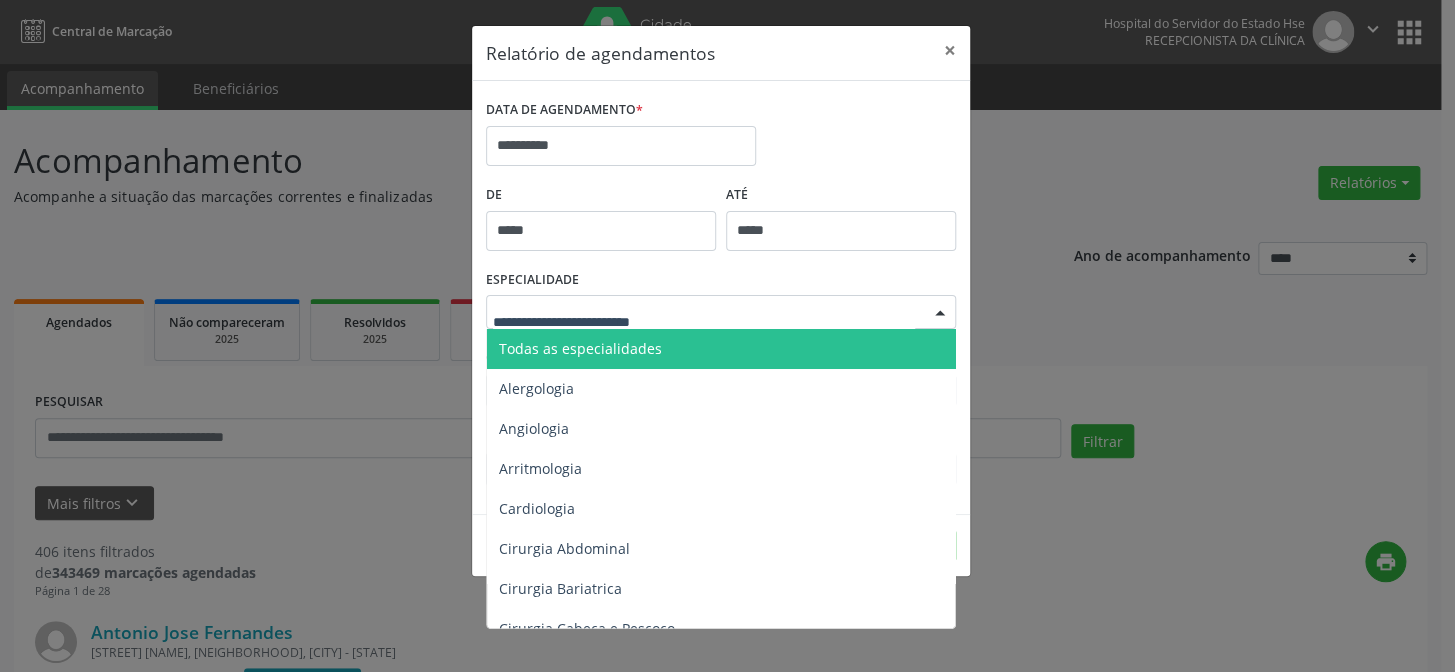 click on "Todas as especialidades" at bounding box center [722, 349] 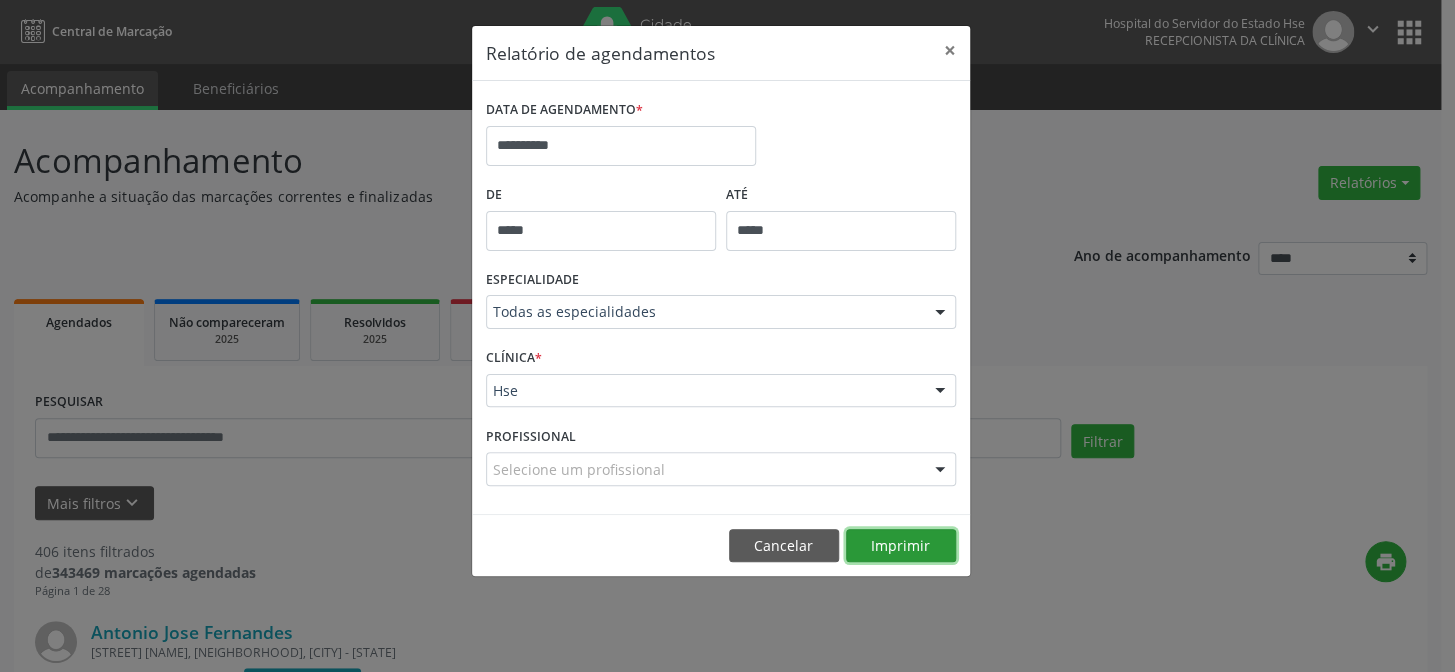click on "Imprimir" at bounding box center [901, 546] 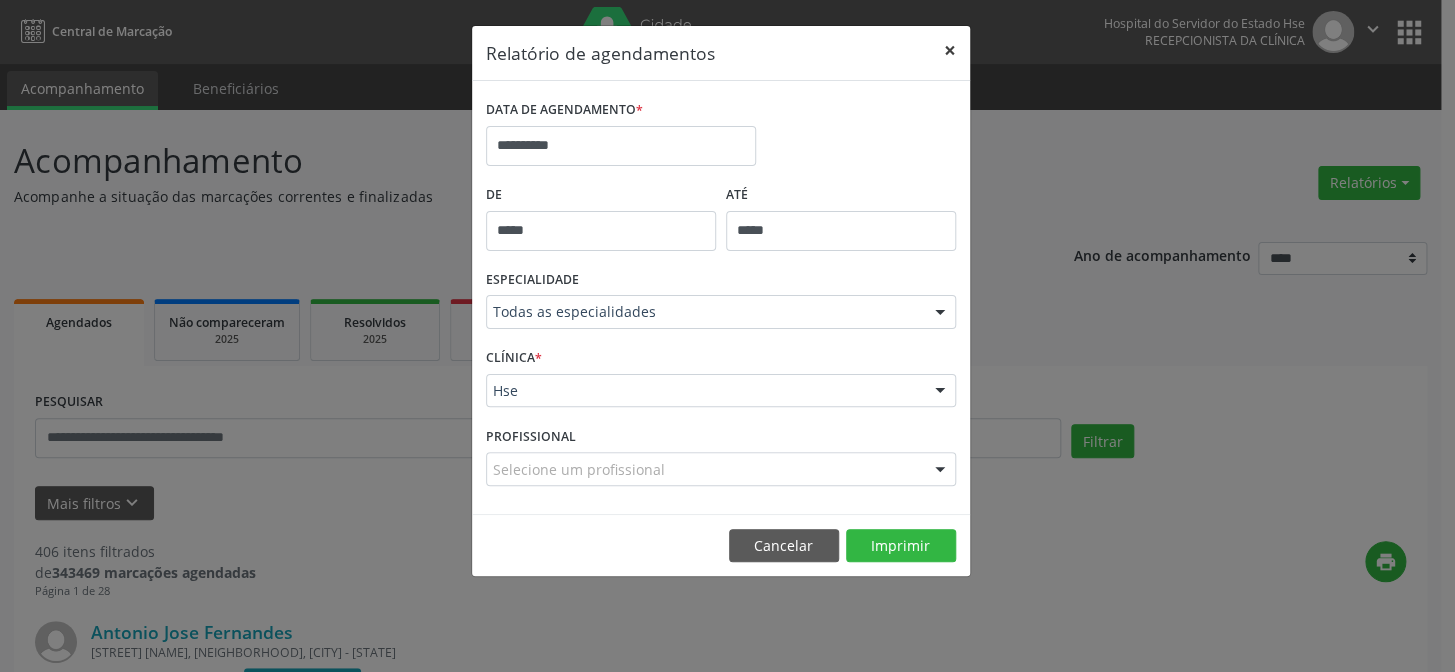 click on "×" at bounding box center (950, 50) 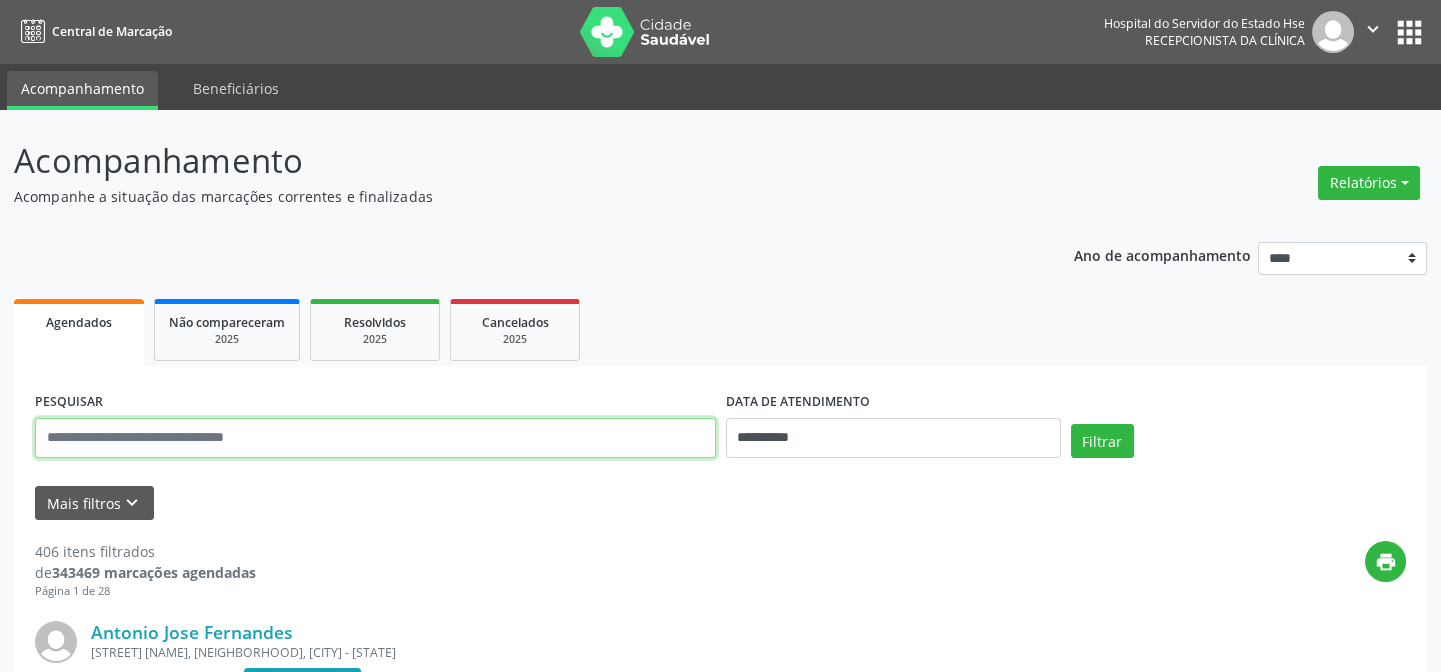 click at bounding box center [375, 438] 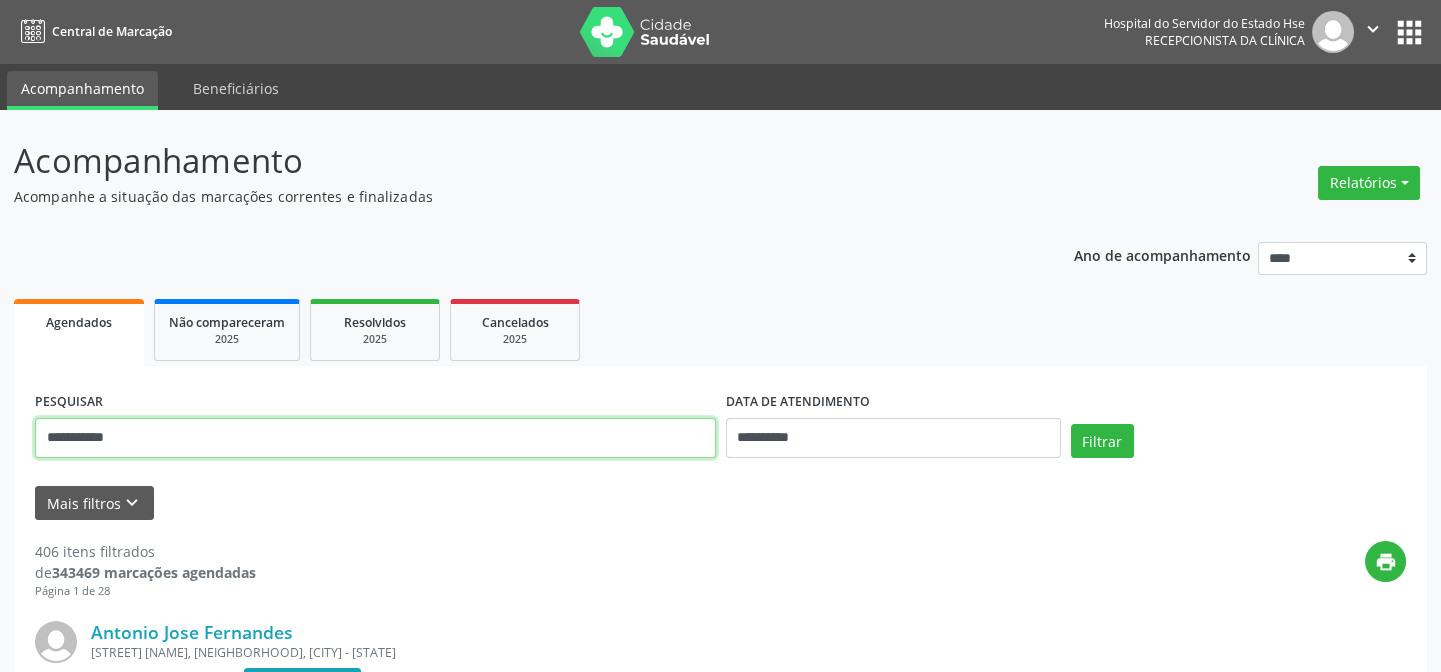 type on "**********" 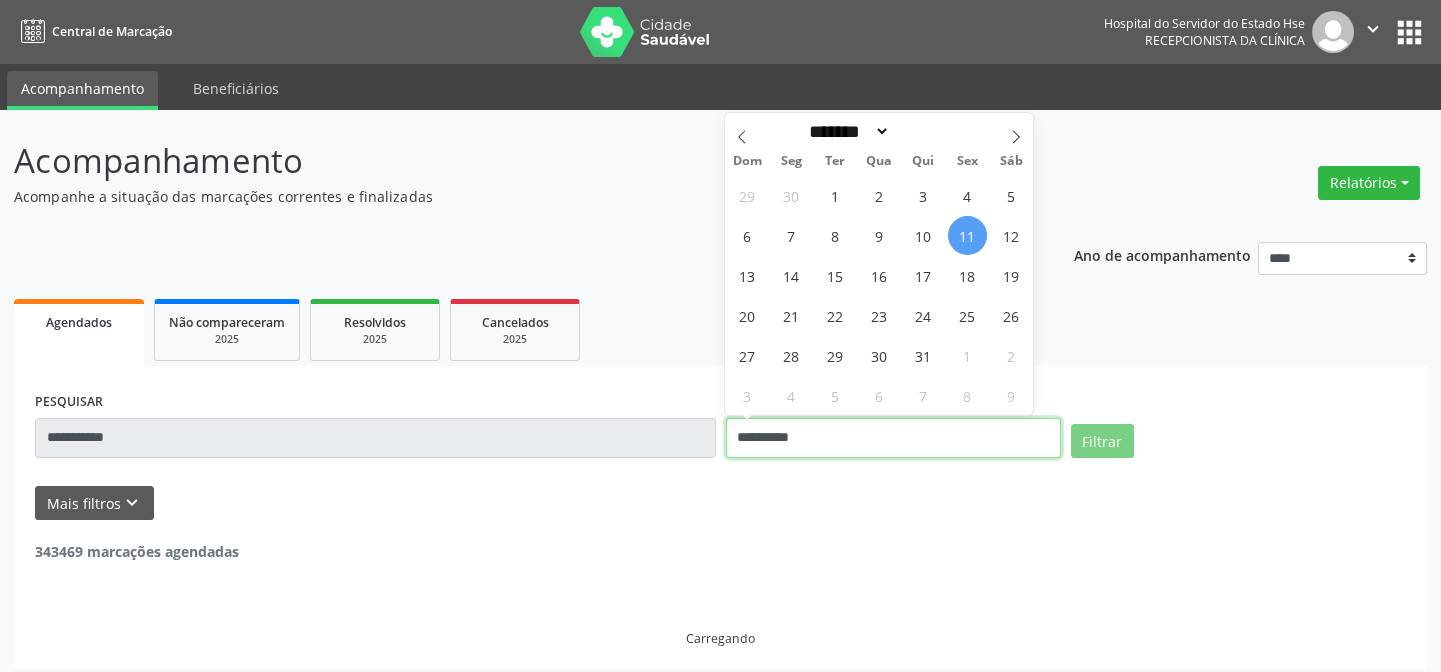 click on "**********" at bounding box center (893, 438) 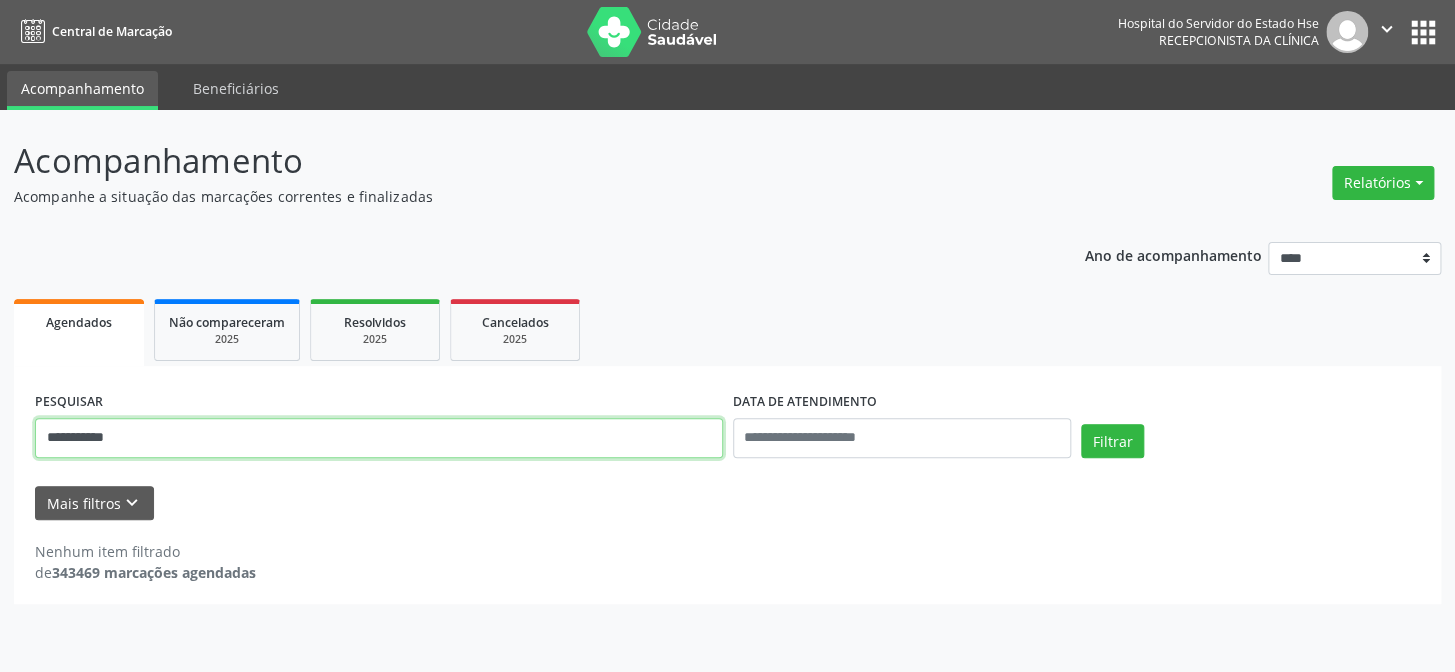 click on "**********" at bounding box center (379, 438) 